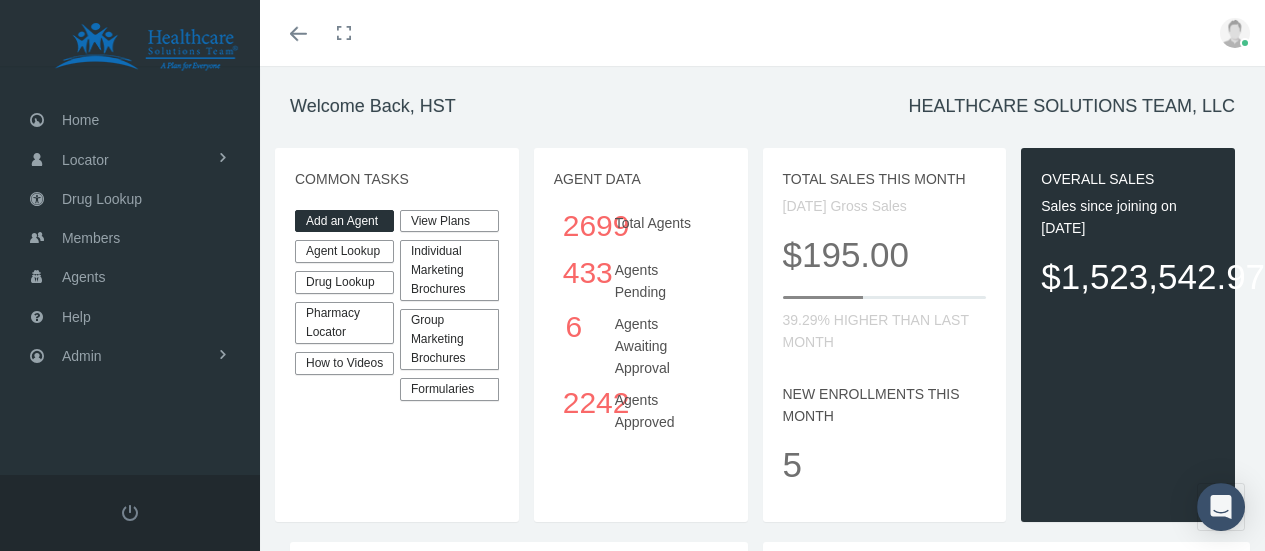 scroll, scrollTop: 0, scrollLeft: 0, axis: both 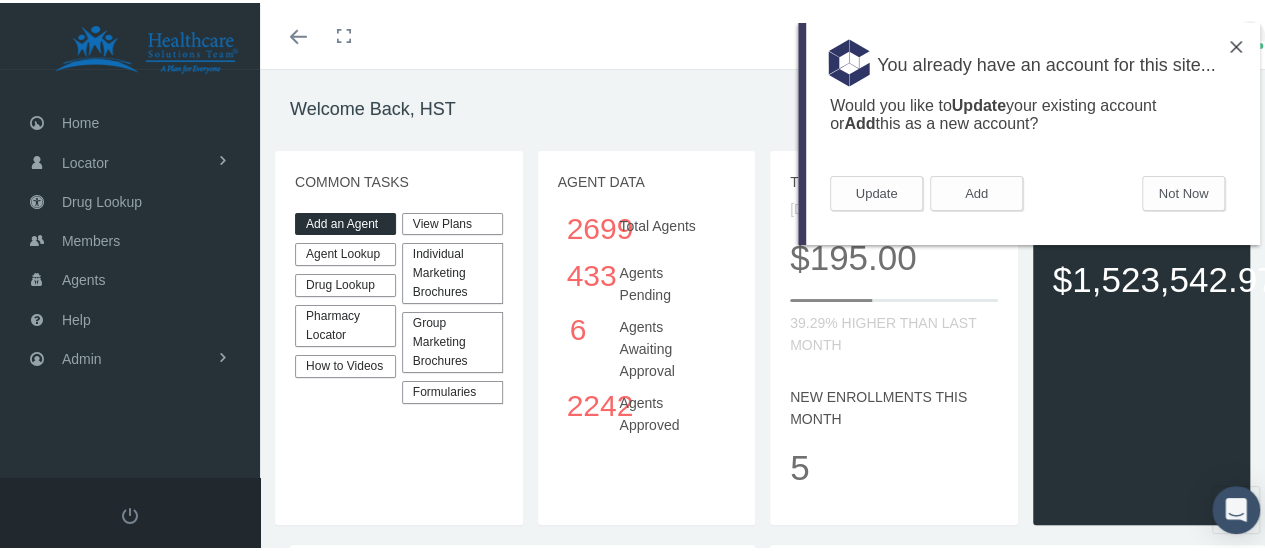 click on "Add an Agent" at bounding box center (345, 221) 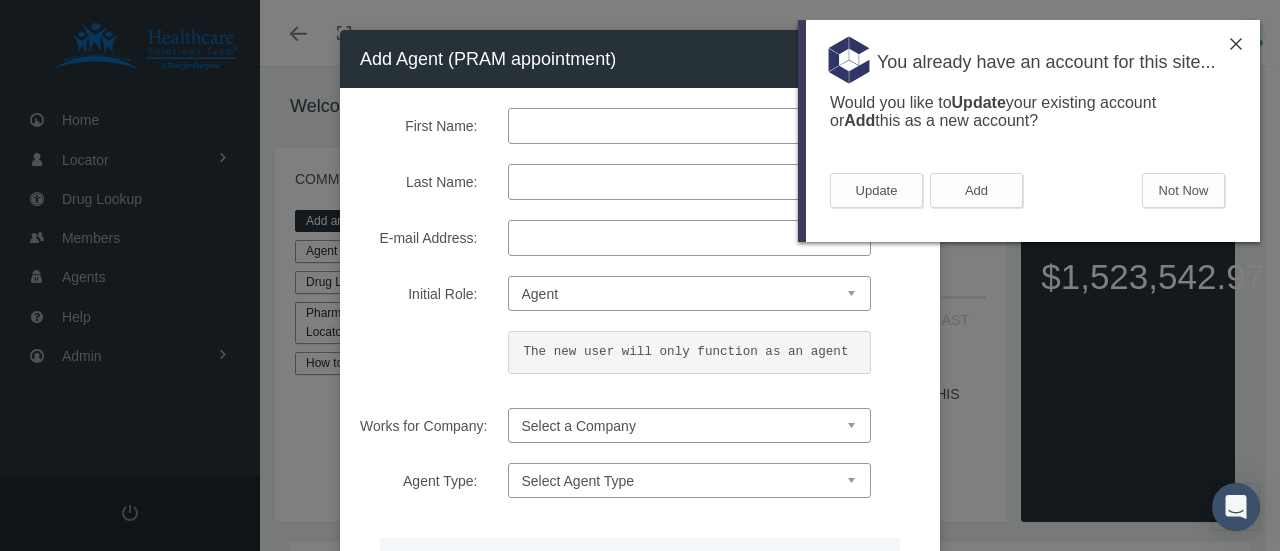 click on "First Name:" at bounding box center (689, 126) 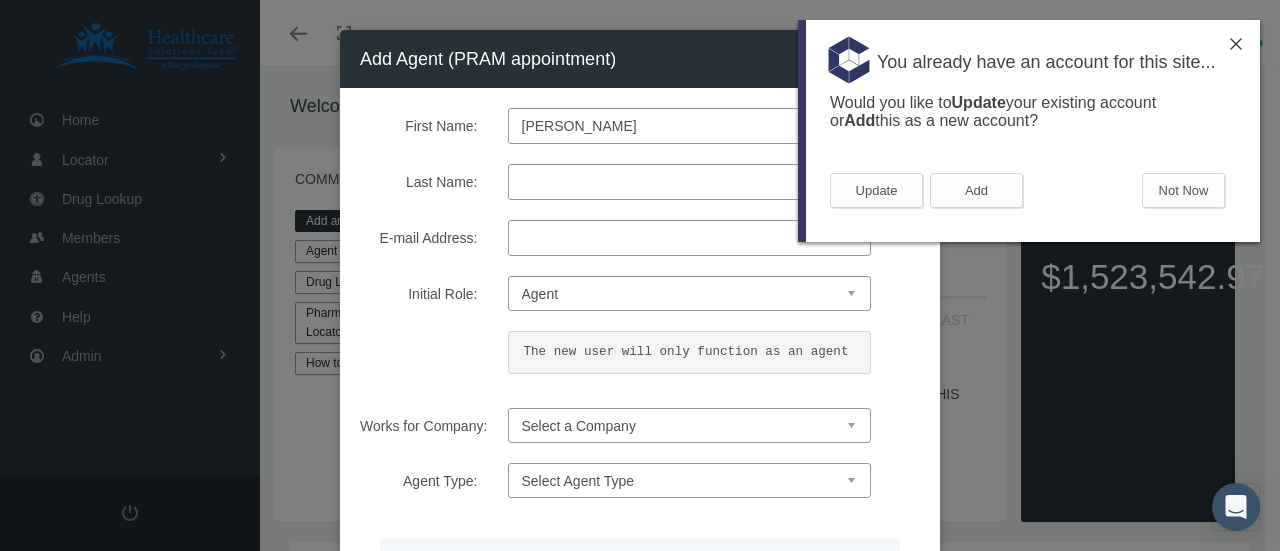 type on "[PERSON_NAME]" 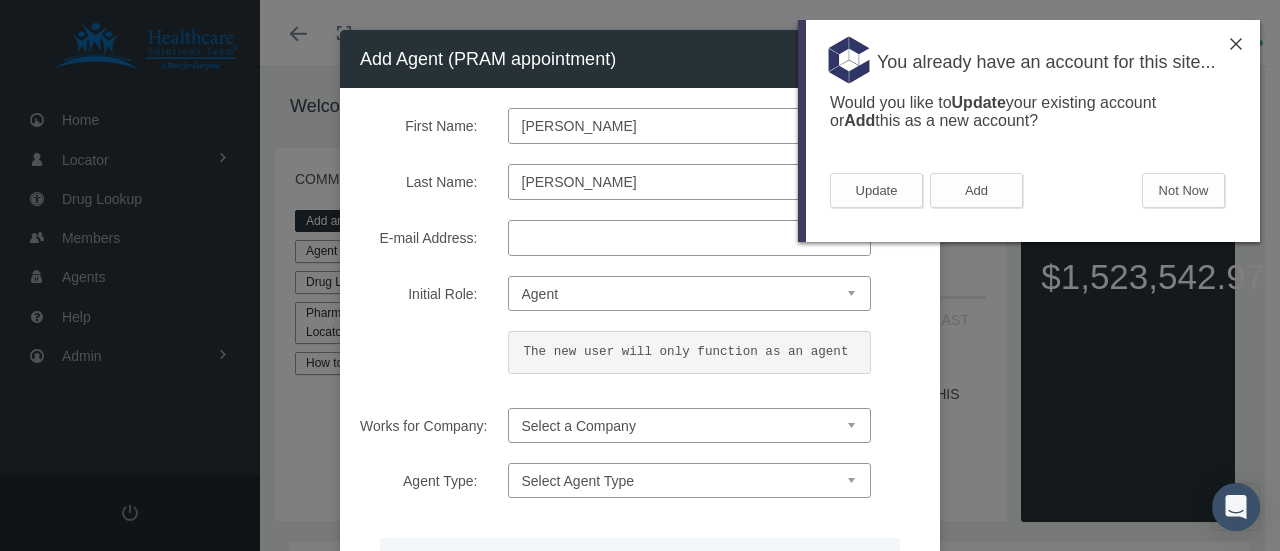 type on "[PERSON_NAME]" 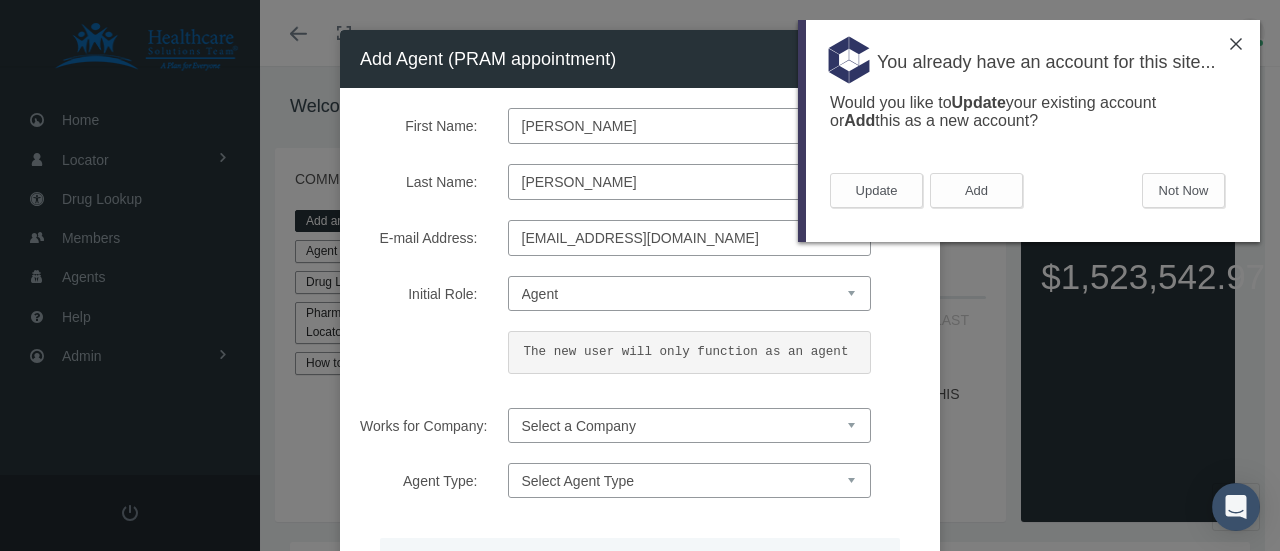 type on "[EMAIL_ADDRESS][DOMAIN_NAME]" 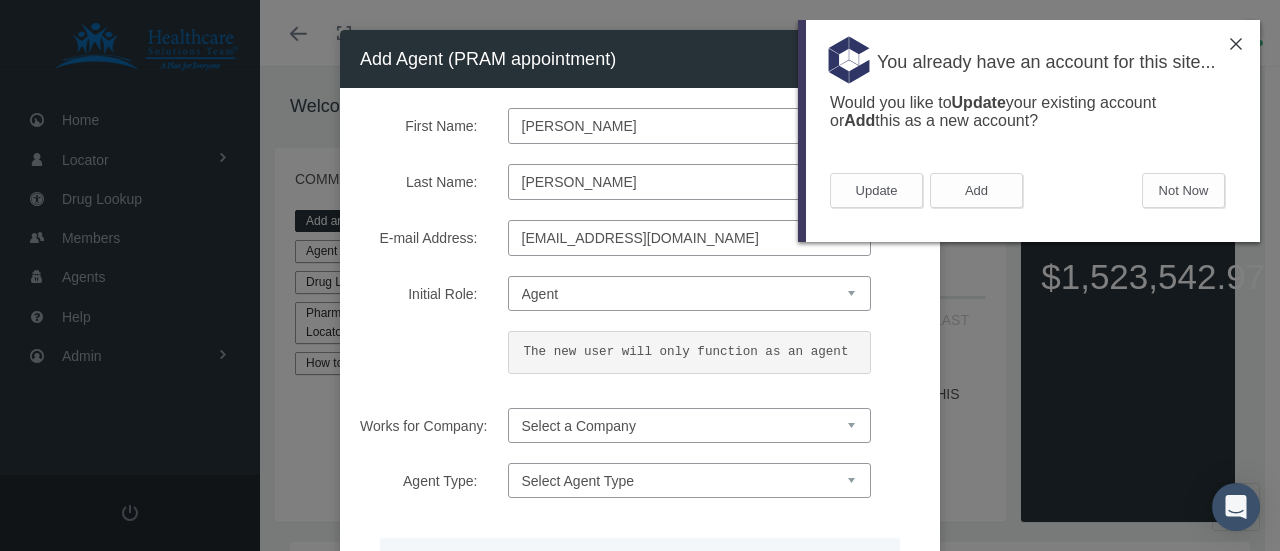 click on "Select a Company HEALTHCARE SOLUTIONS TEAM, LLC" at bounding box center [689, 425] 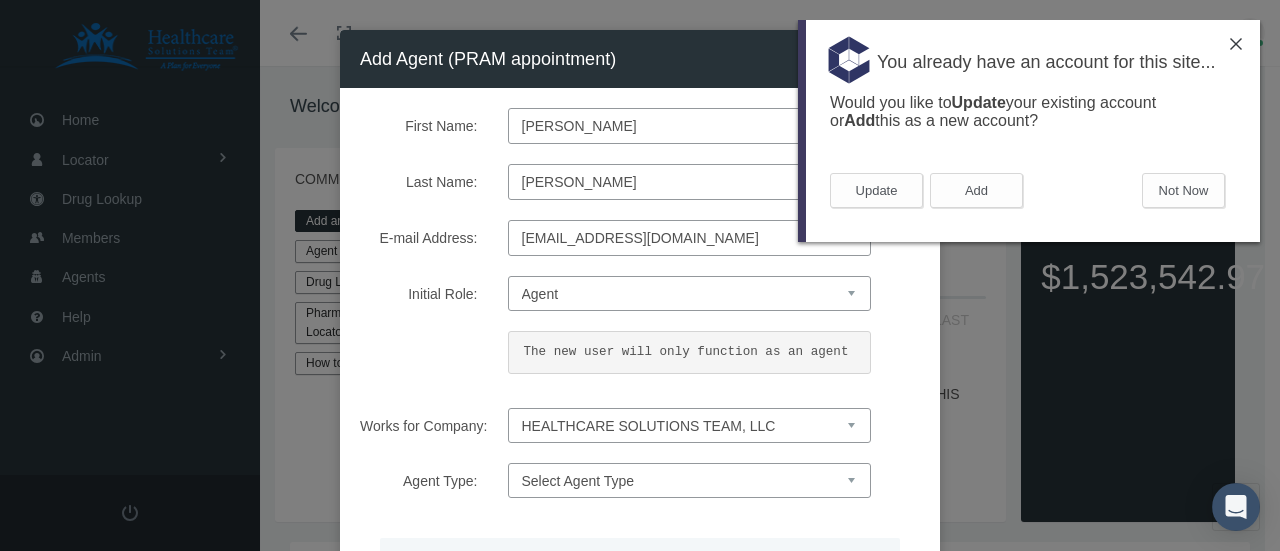 click on "Select a Company HEALTHCARE SOLUTIONS TEAM, LLC" at bounding box center (689, 425) 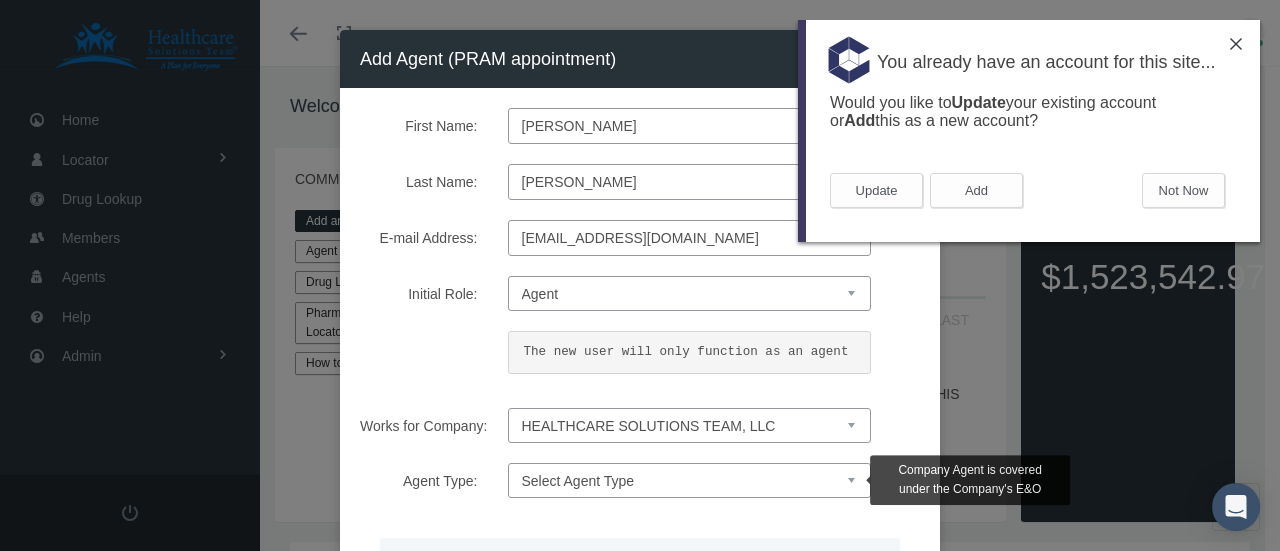 click on "Select Agent Type
Company Agent Associated Agent" at bounding box center [689, 480] 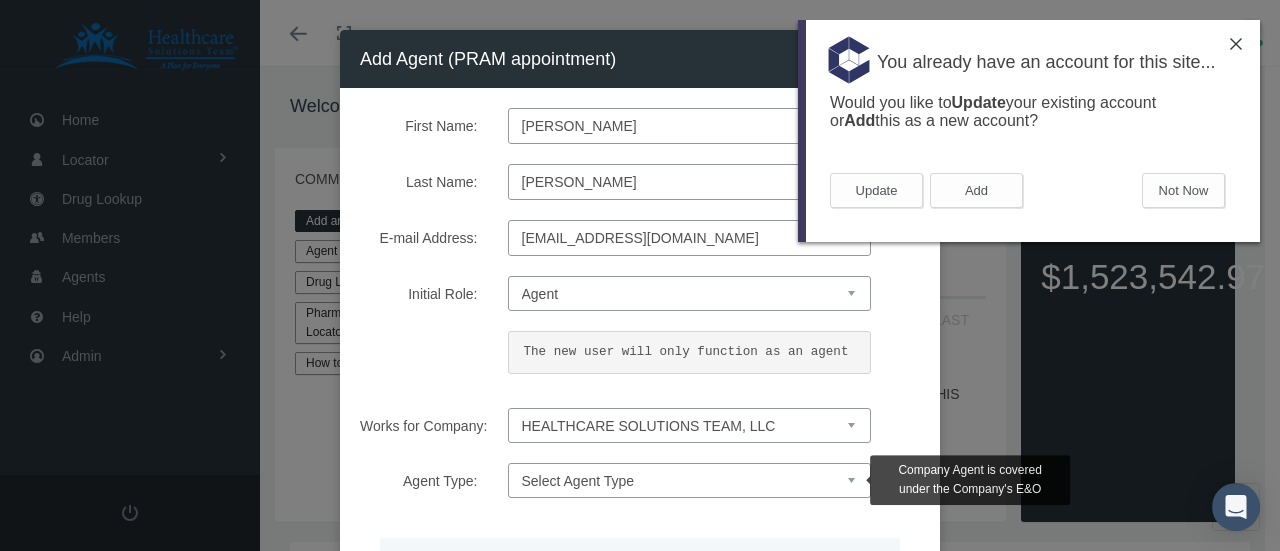 select on "2" 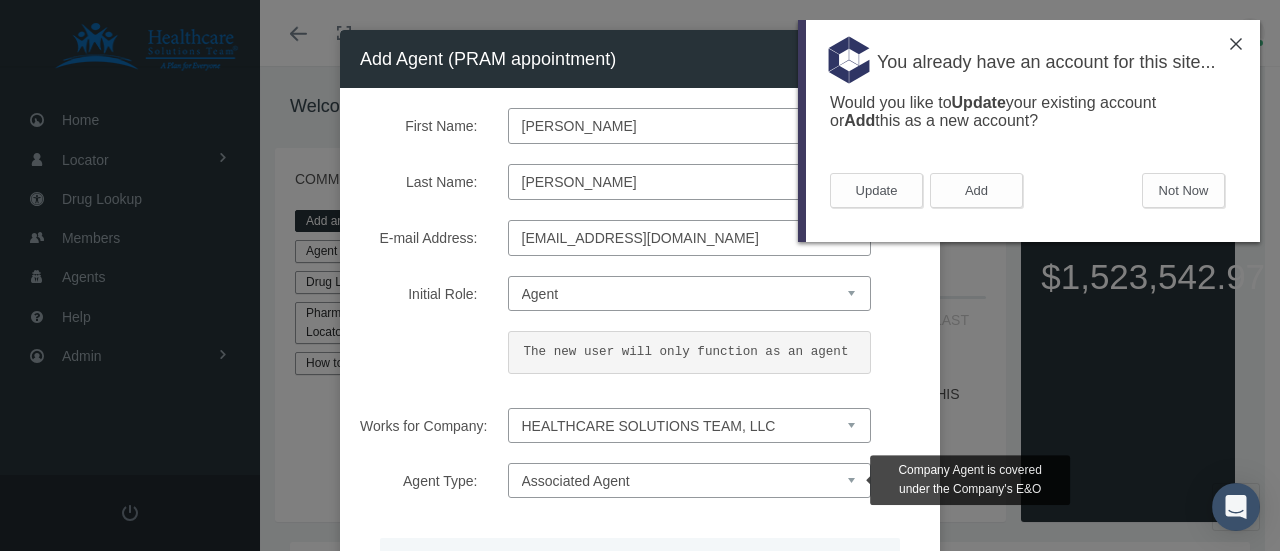 click on "Select Agent Type
Company Agent Associated Agent" at bounding box center (689, 480) 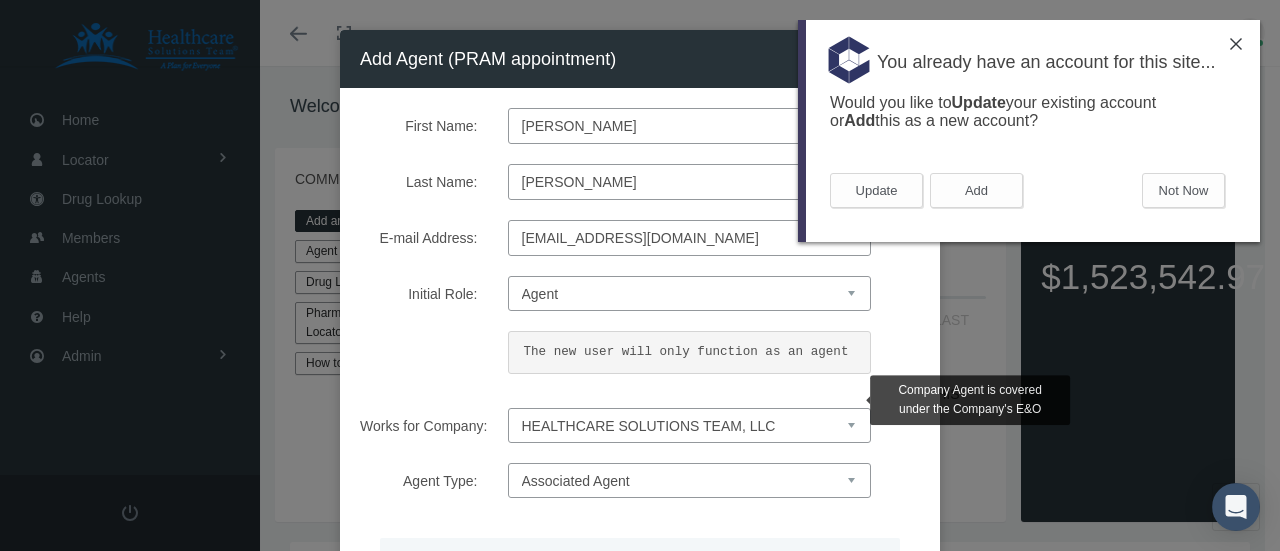 scroll, scrollTop: 271, scrollLeft: 0, axis: vertical 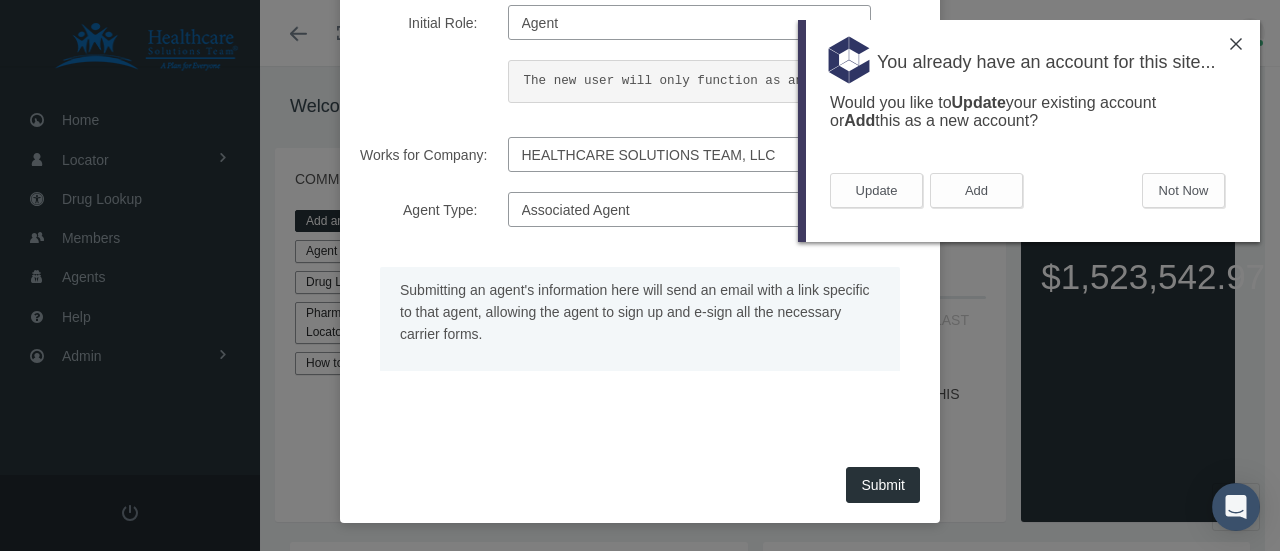 click on "Submitting an agent's information here will send an email with a link specific to that agent, allowing the agent to sign up and e-sign all the necessary carrier forms." at bounding box center (640, 334) 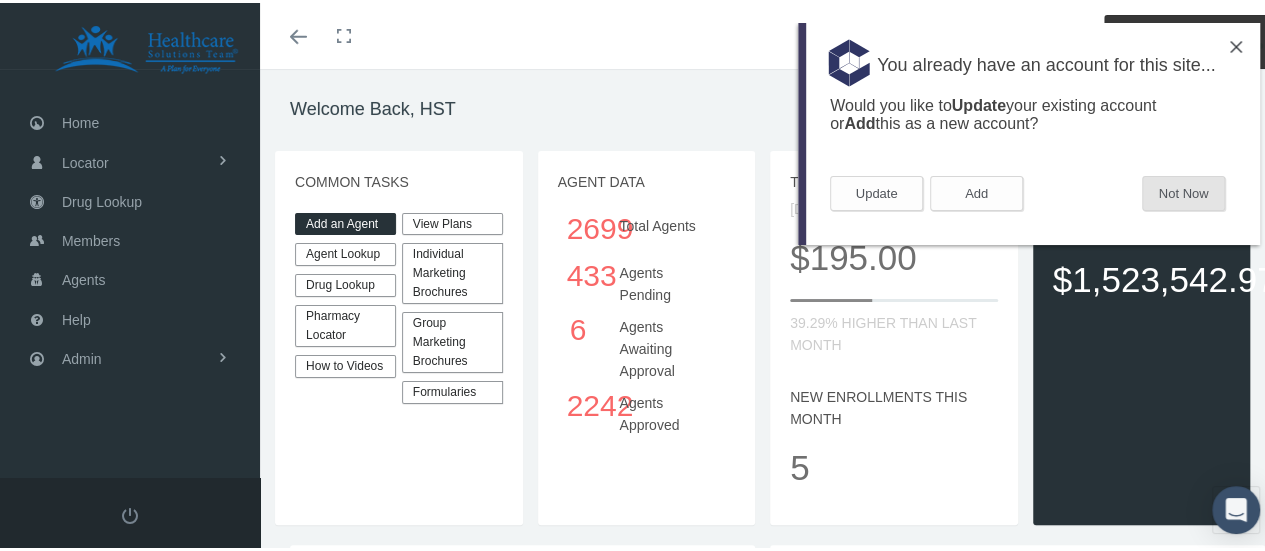 click on "Not Now" at bounding box center [1183, 193] 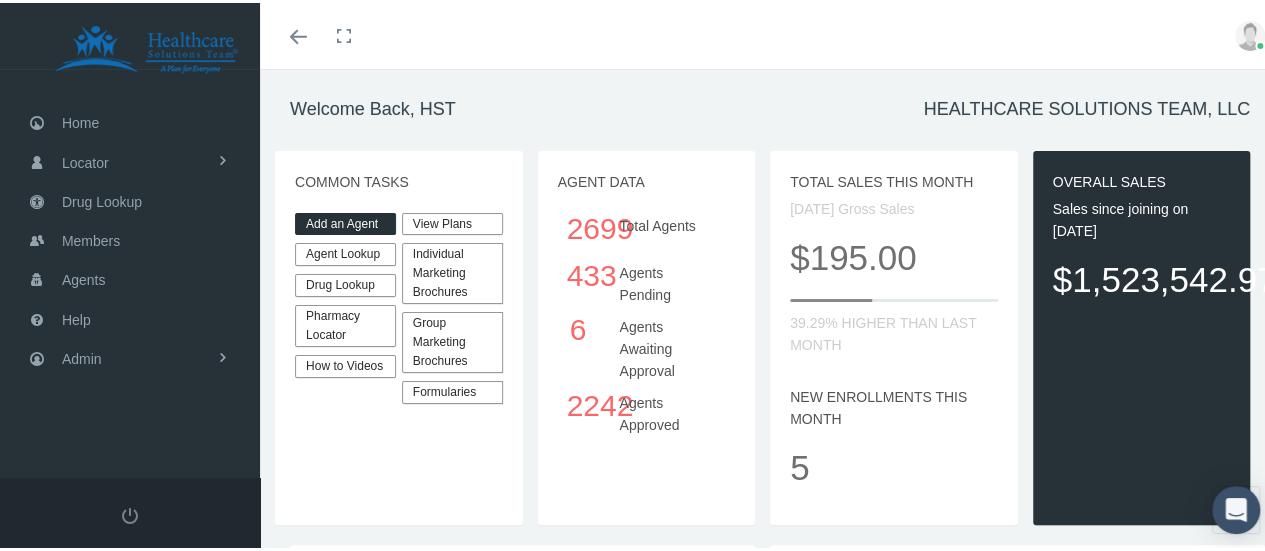 click on "Add an Agent" at bounding box center [345, 221] 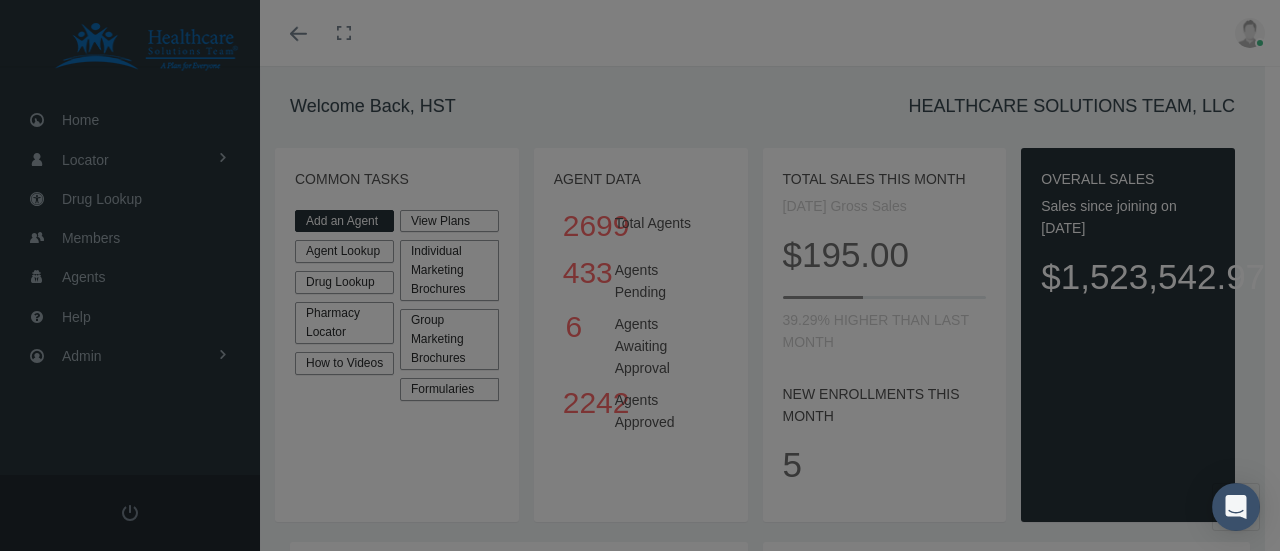 scroll, scrollTop: 0, scrollLeft: 0, axis: both 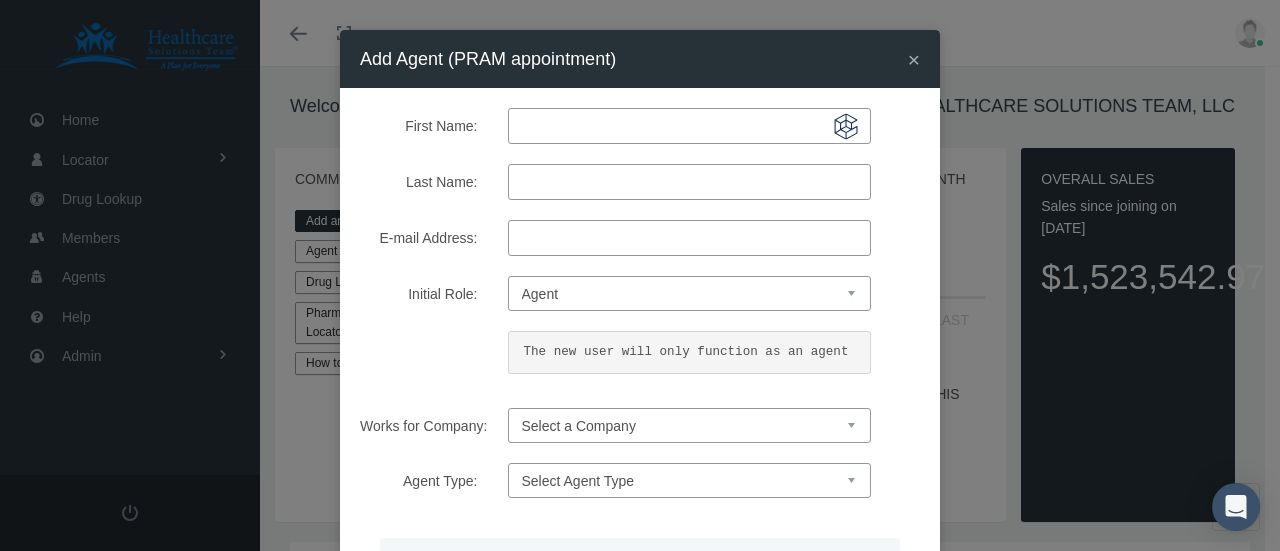 paste on "[PERSON_NAME]" 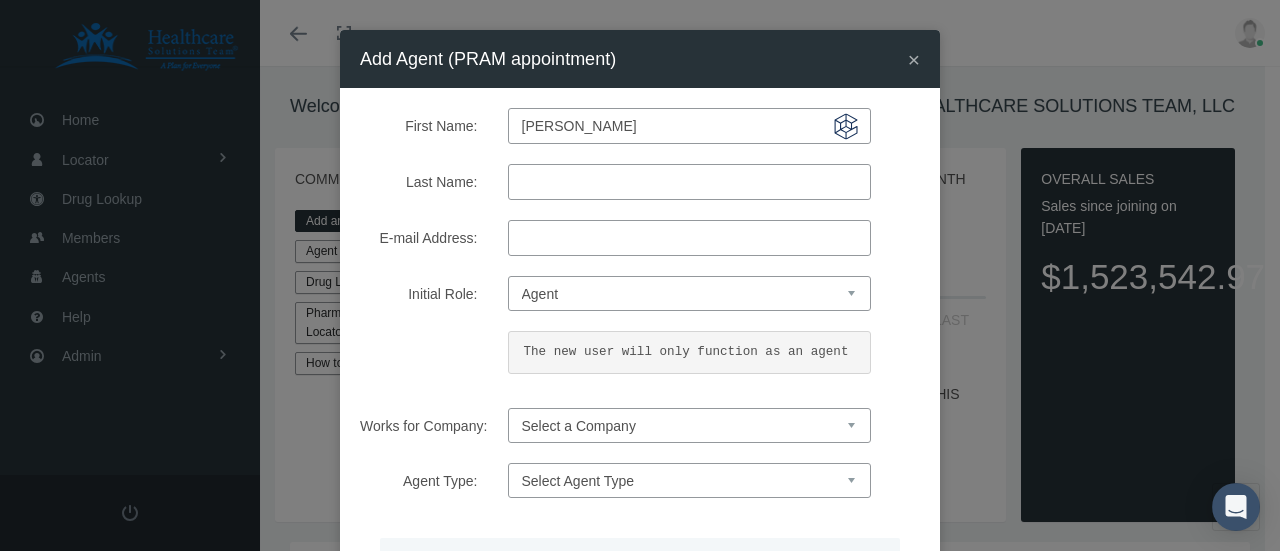 click on "Last Name:" at bounding box center (689, 182) 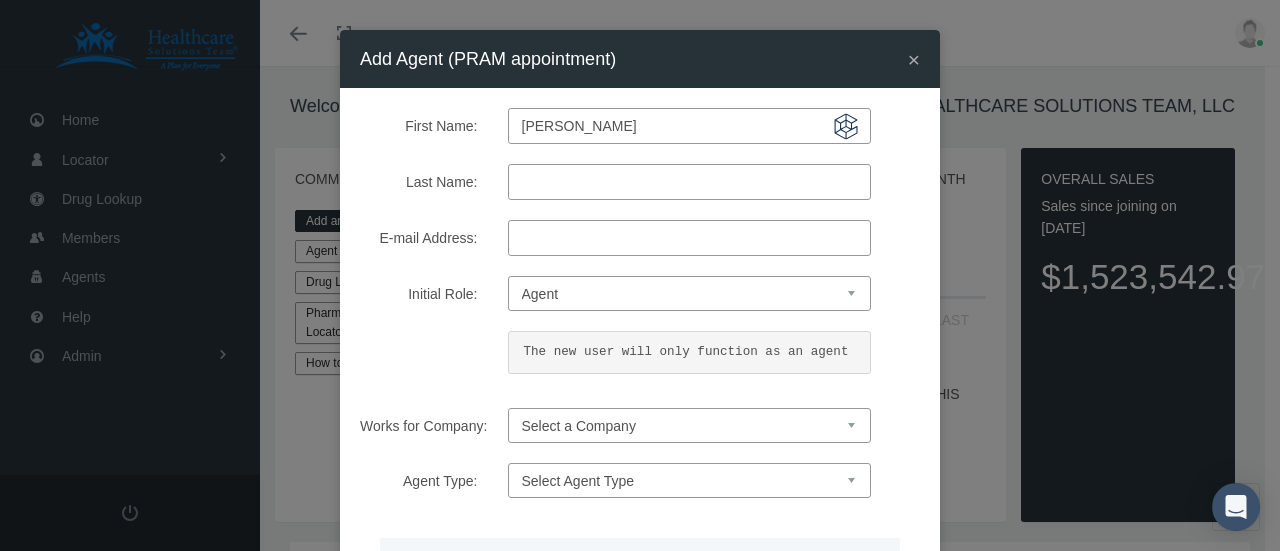 click on "[PERSON_NAME]" at bounding box center [689, 126] 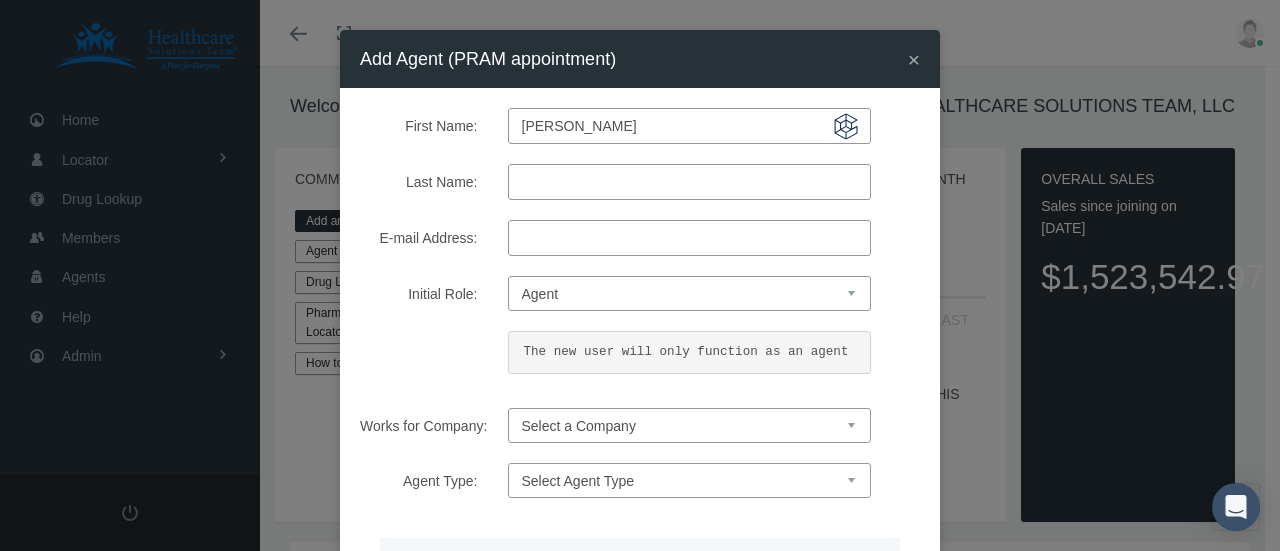 type on "[PERSON_NAME]" 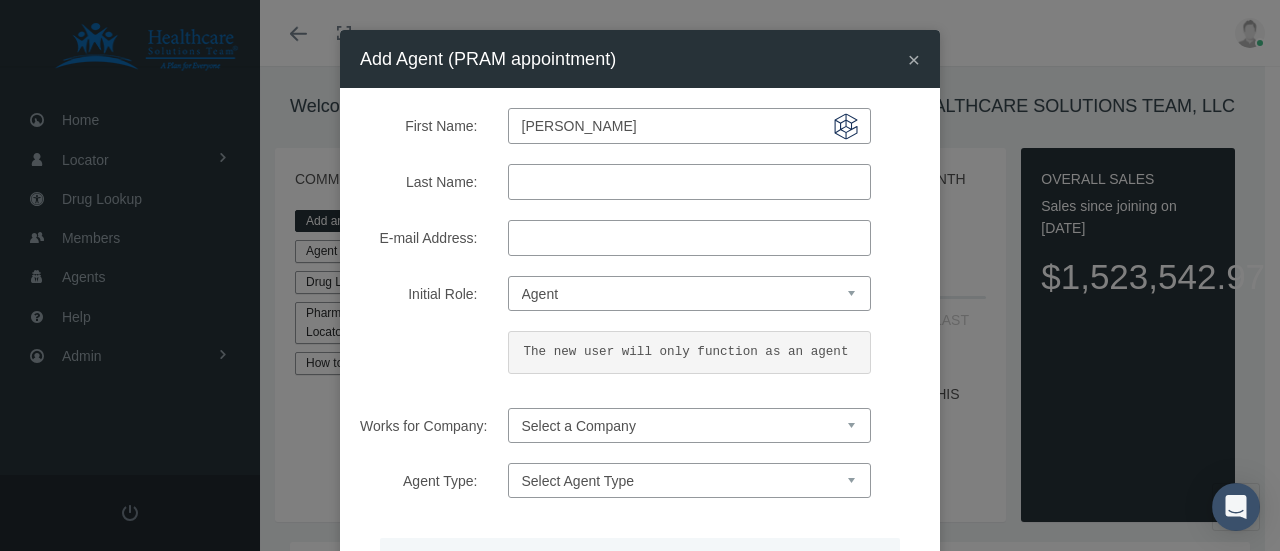 paste on "[PERSON_NAME]" 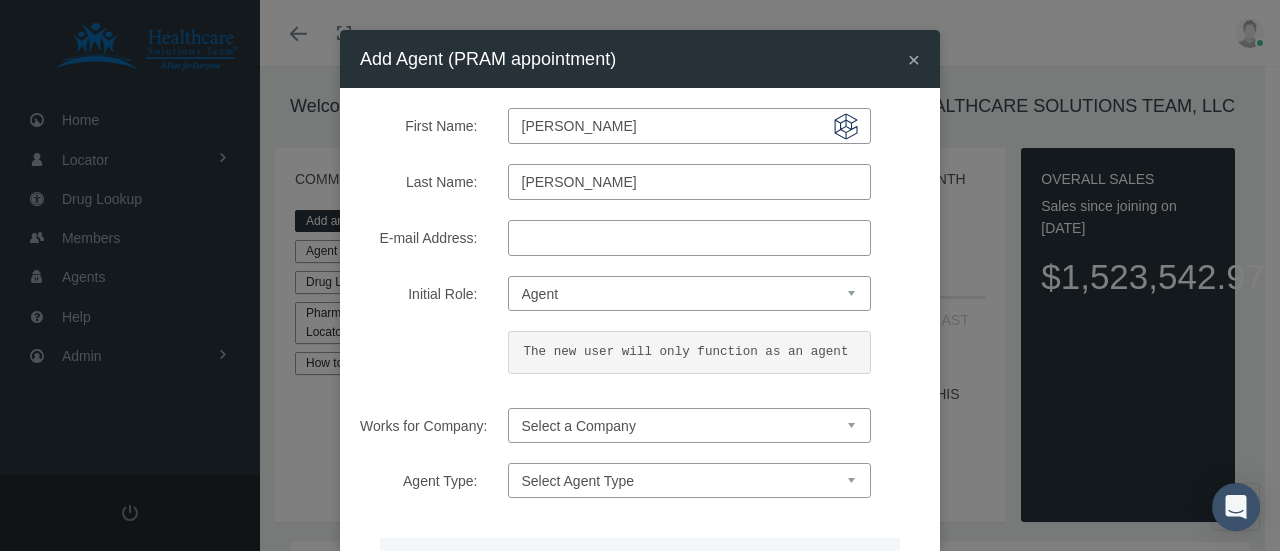 type on "[PERSON_NAME]" 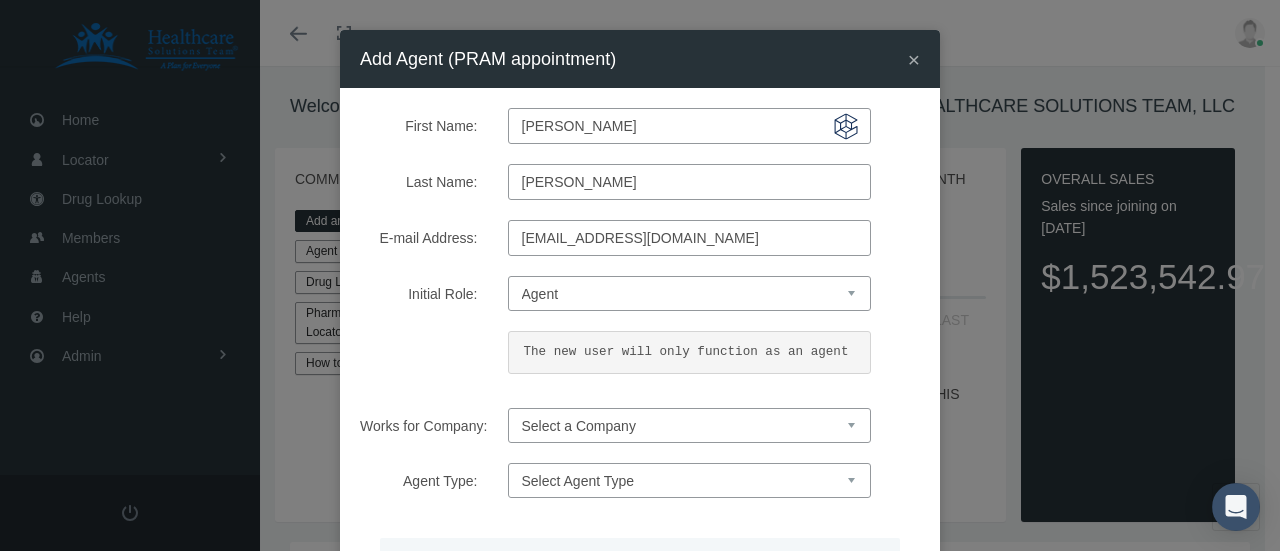 type on "[EMAIL_ADDRESS][DOMAIN_NAME]" 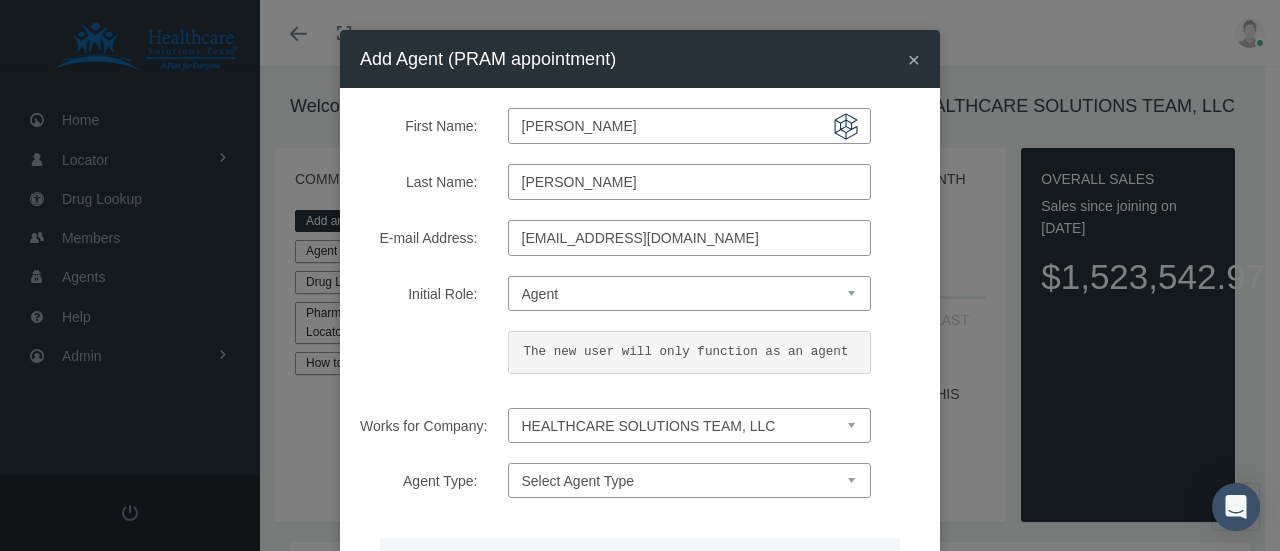 click on "Select a Company HEALTHCARE SOLUTIONS TEAM, LLC" at bounding box center [689, 425] 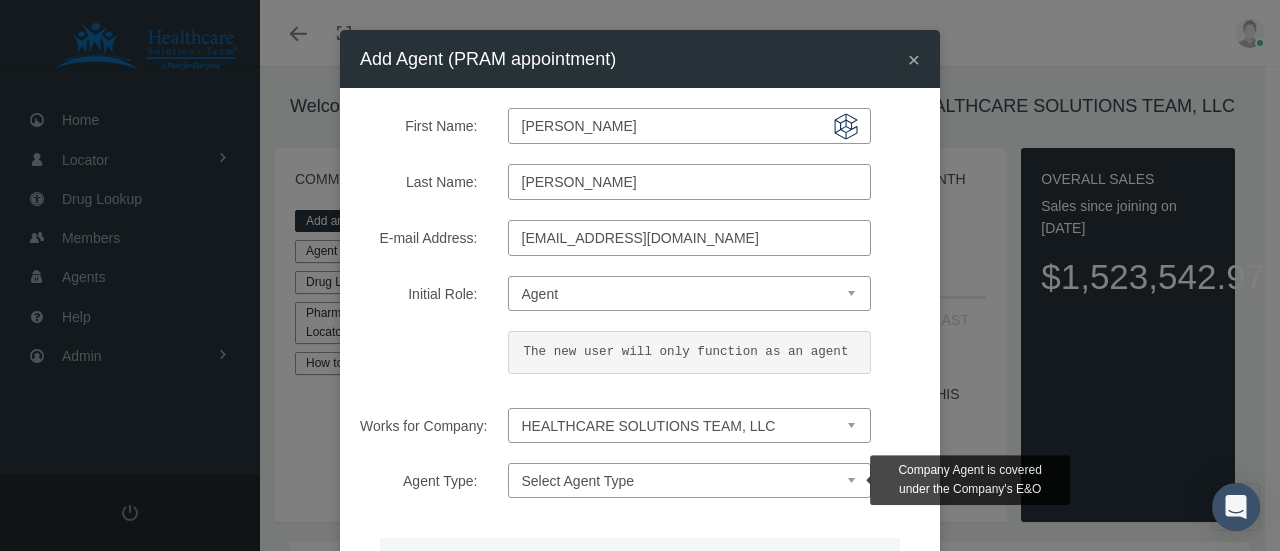 click on "Select Agent Type
Company Agent Associated Agent" at bounding box center [689, 480] 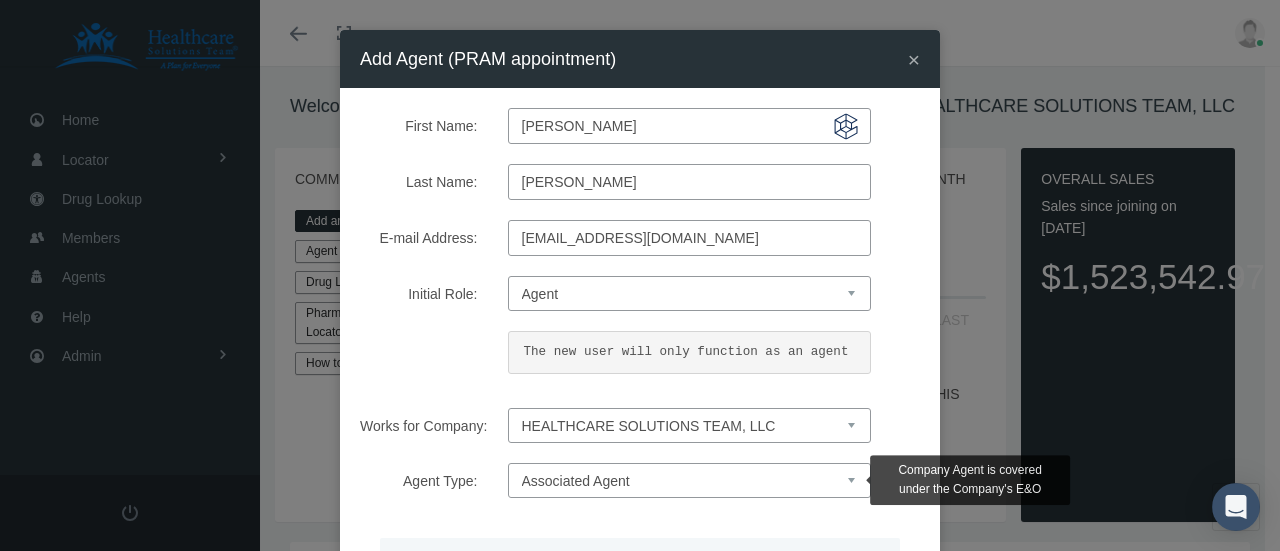 click on "Select Agent Type
Company Agent Associated Agent" at bounding box center [689, 480] 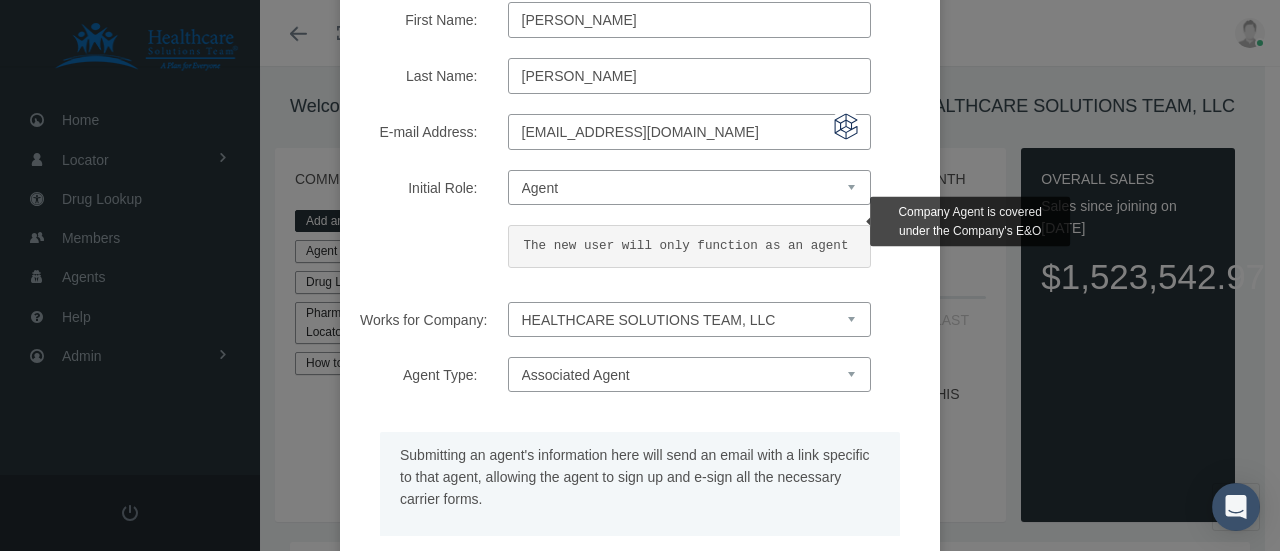 scroll, scrollTop: 271, scrollLeft: 0, axis: vertical 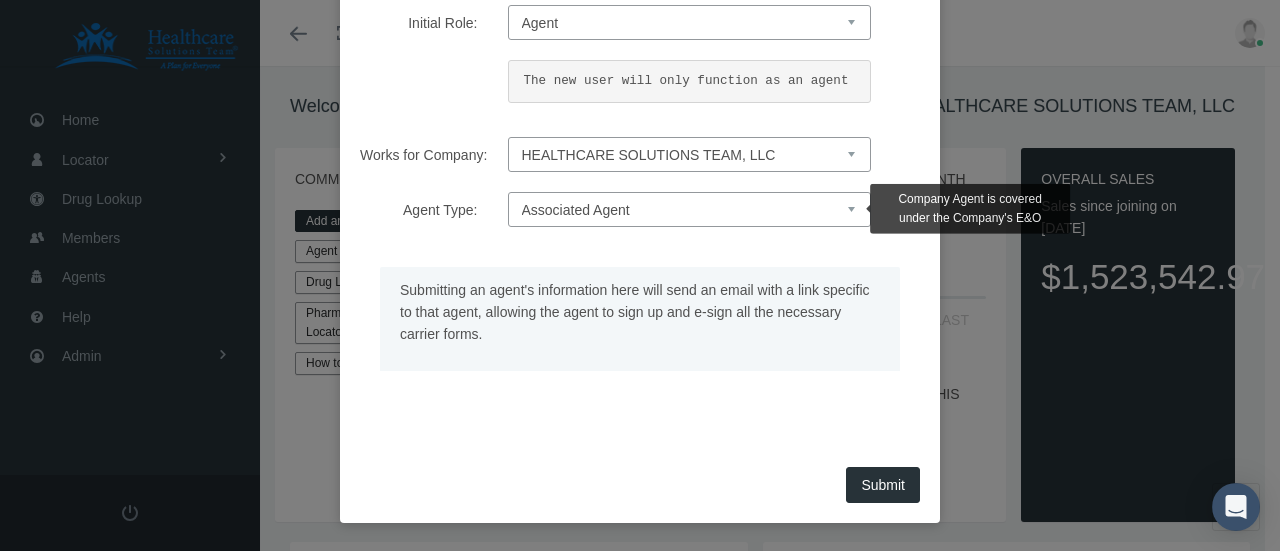 click on "Submit" at bounding box center (883, 485) 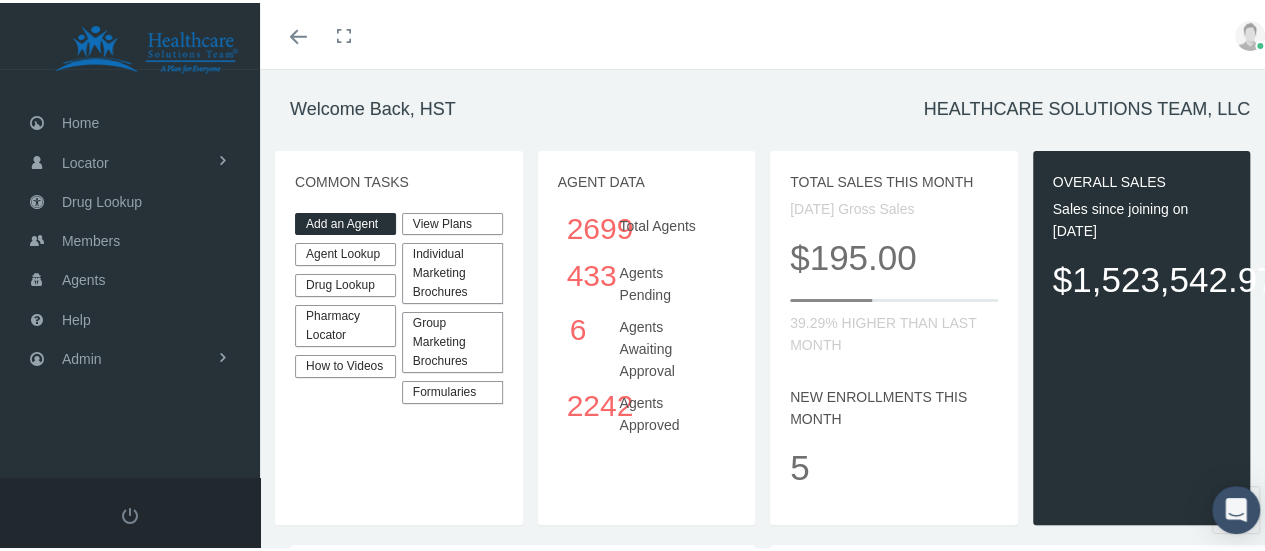 click on "Add an Agent" at bounding box center (345, 221) 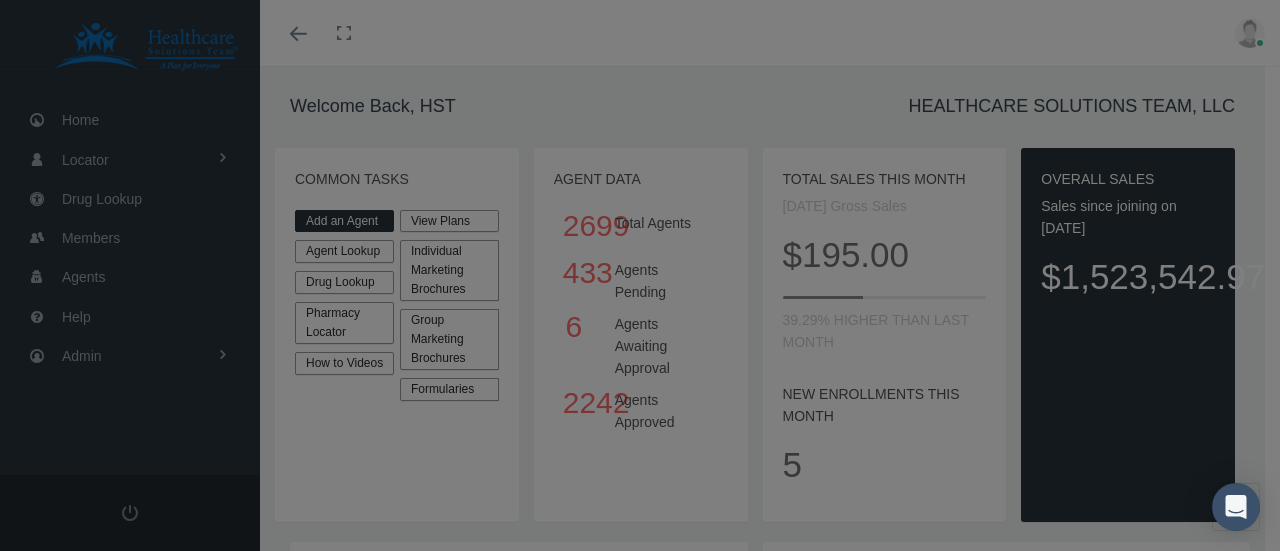 scroll, scrollTop: 0, scrollLeft: 0, axis: both 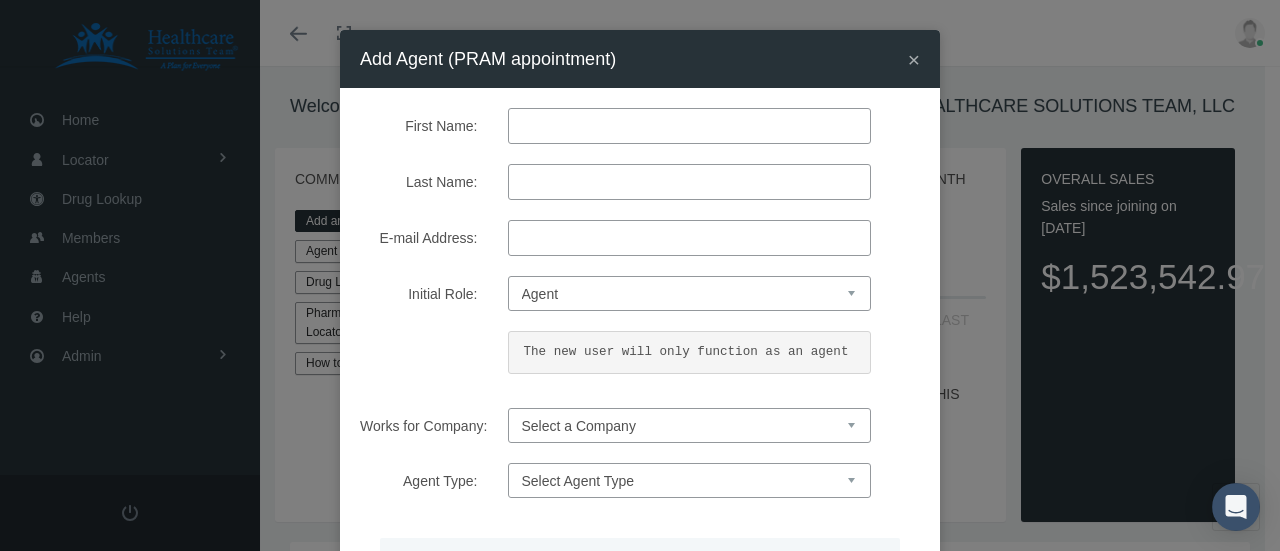 click on "First Name:" at bounding box center (689, 126) 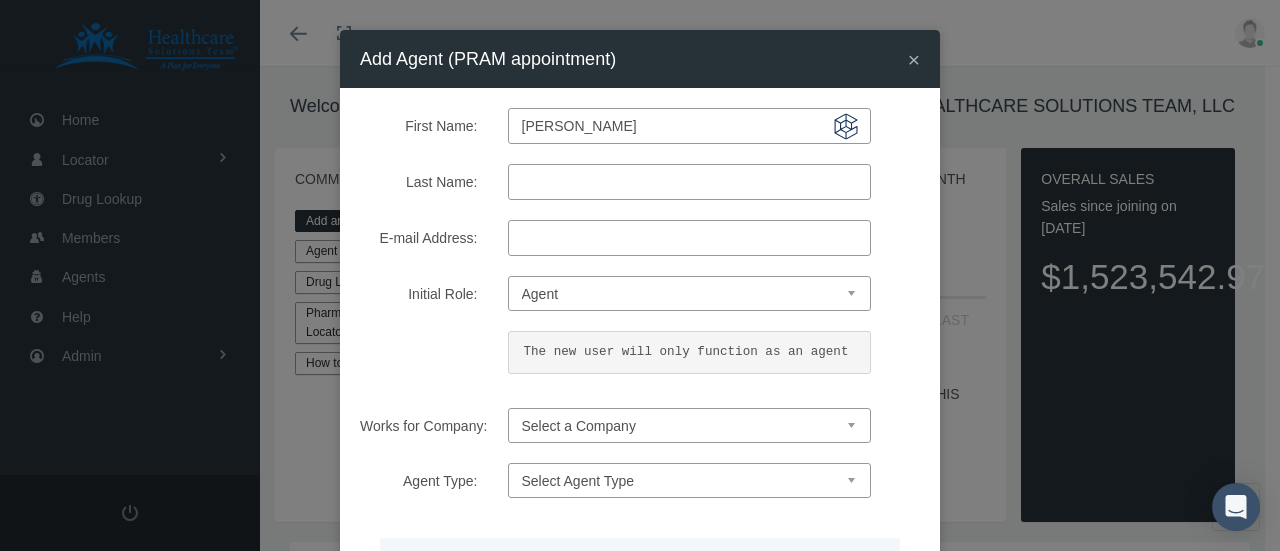 type on "[PERSON_NAME]" 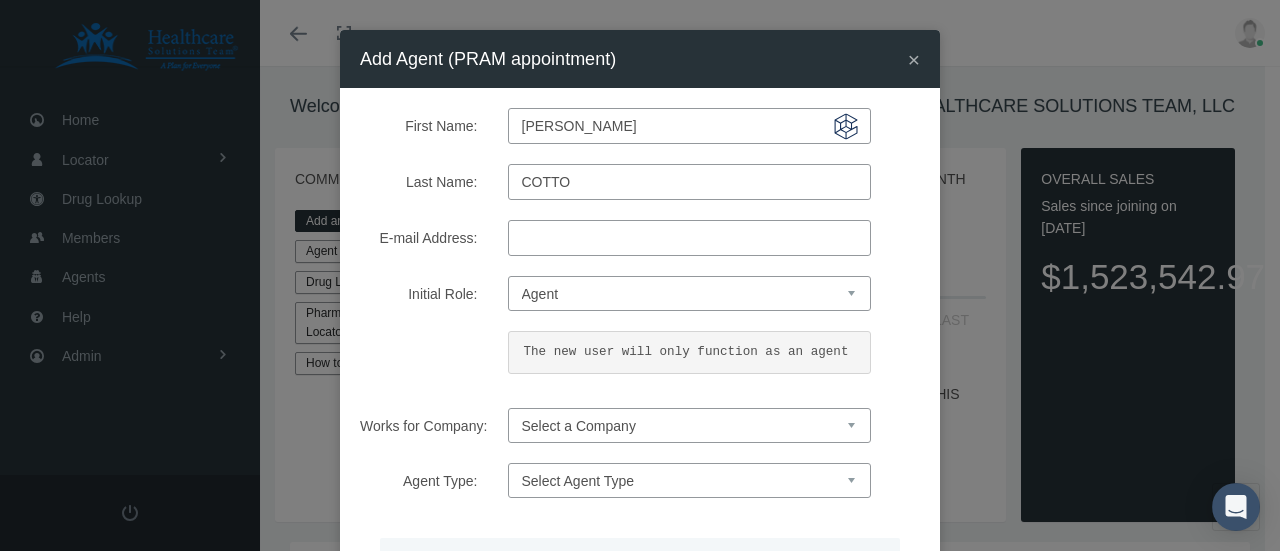 type on "cotto" 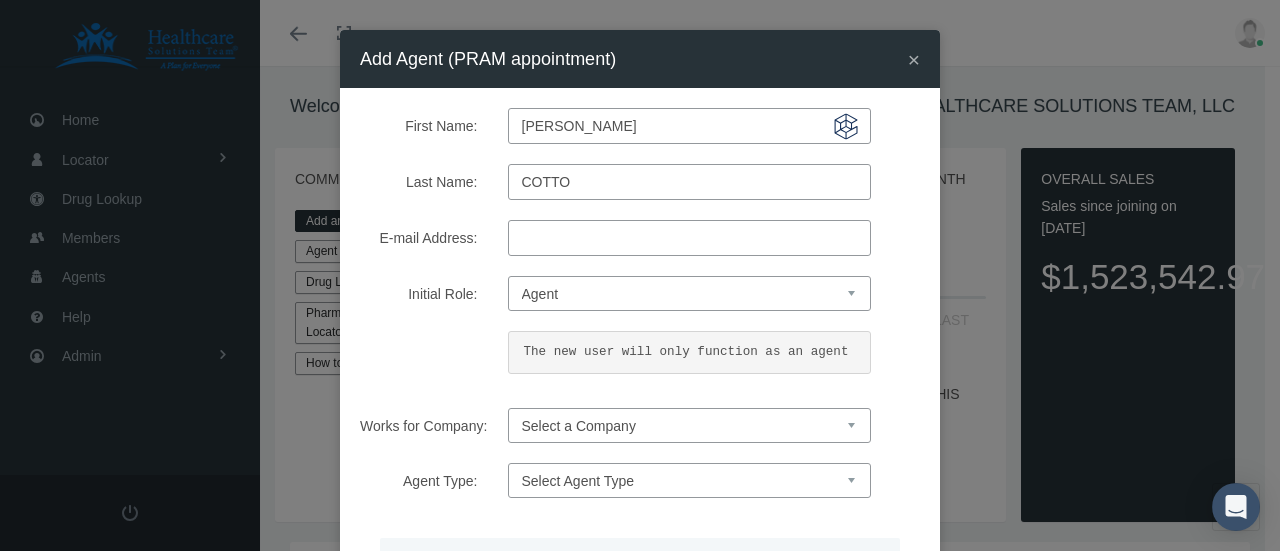 paste on "[EMAIL_ADDRESS][DOMAIN_NAME]" 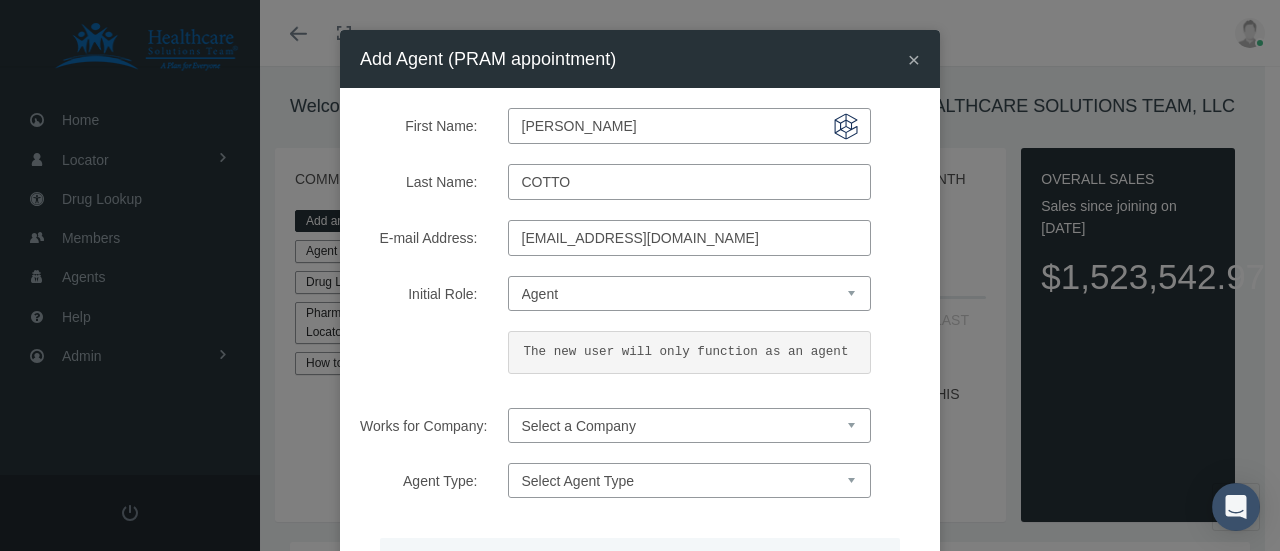 type on "[EMAIL_ADDRESS][DOMAIN_NAME]" 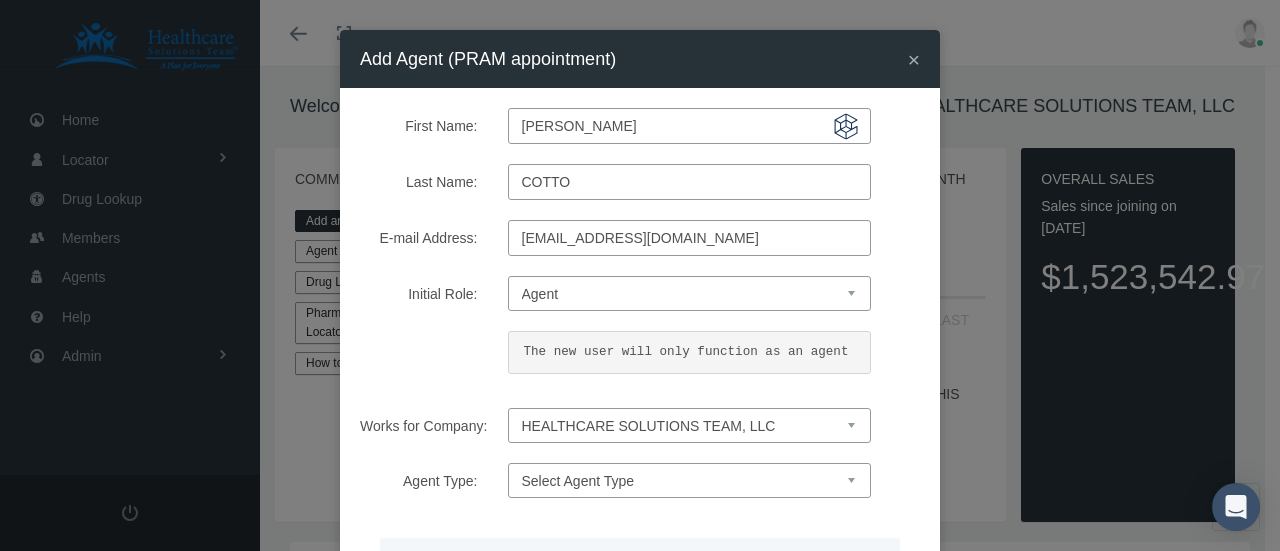 click on "Select a Company HEALTHCARE SOLUTIONS TEAM, LLC" at bounding box center (689, 425) 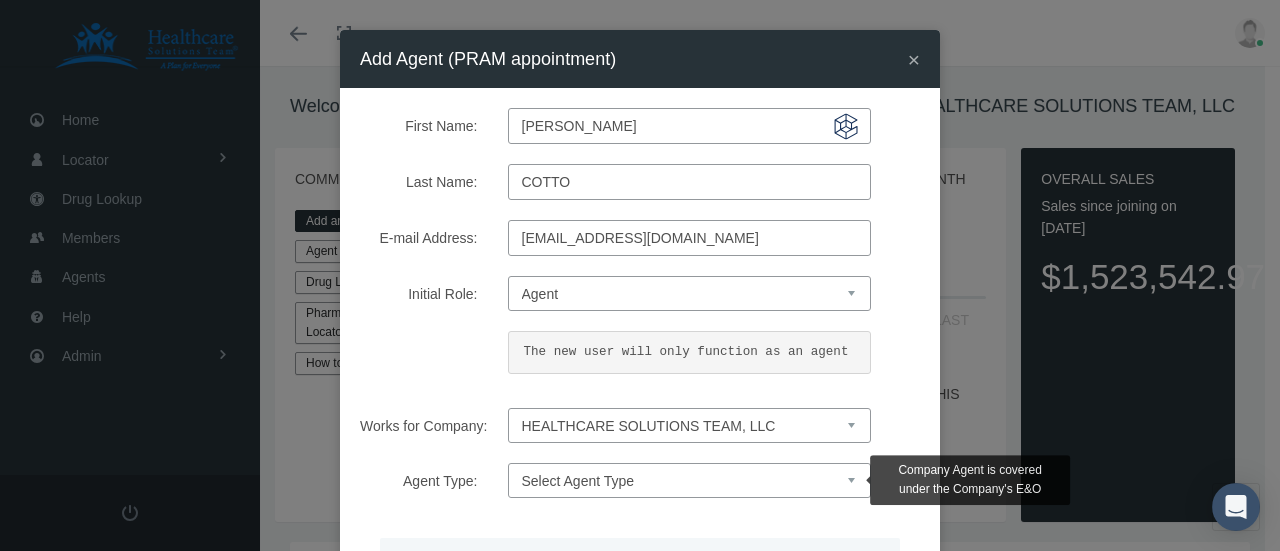 click on "Select Agent Type
Company Agent Associated Agent" at bounding box center (689, 480) 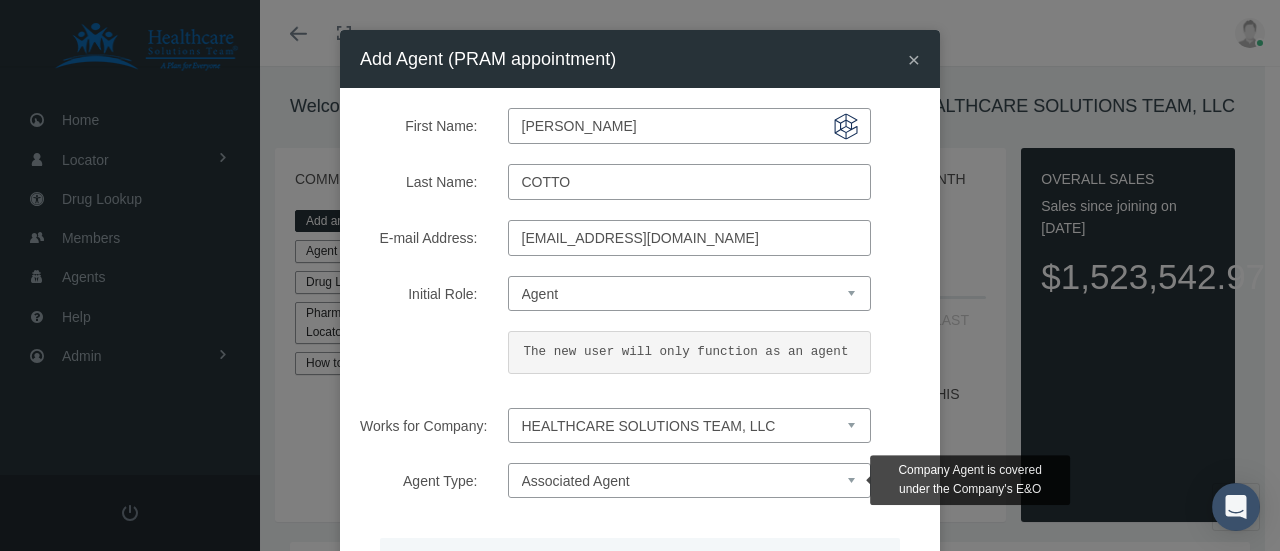 click on "Select Agent Type
Company Agent Associated Agent" at bounding box center (689, 480) 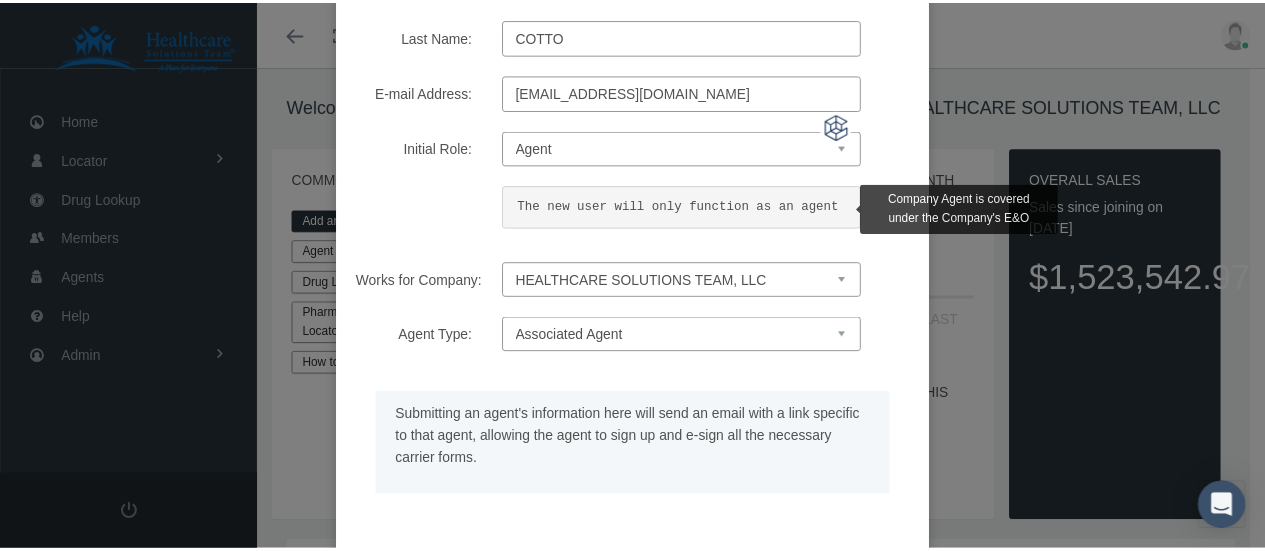 scroll, scrollTop: 271, scrollLeft: 0, axis: vertical 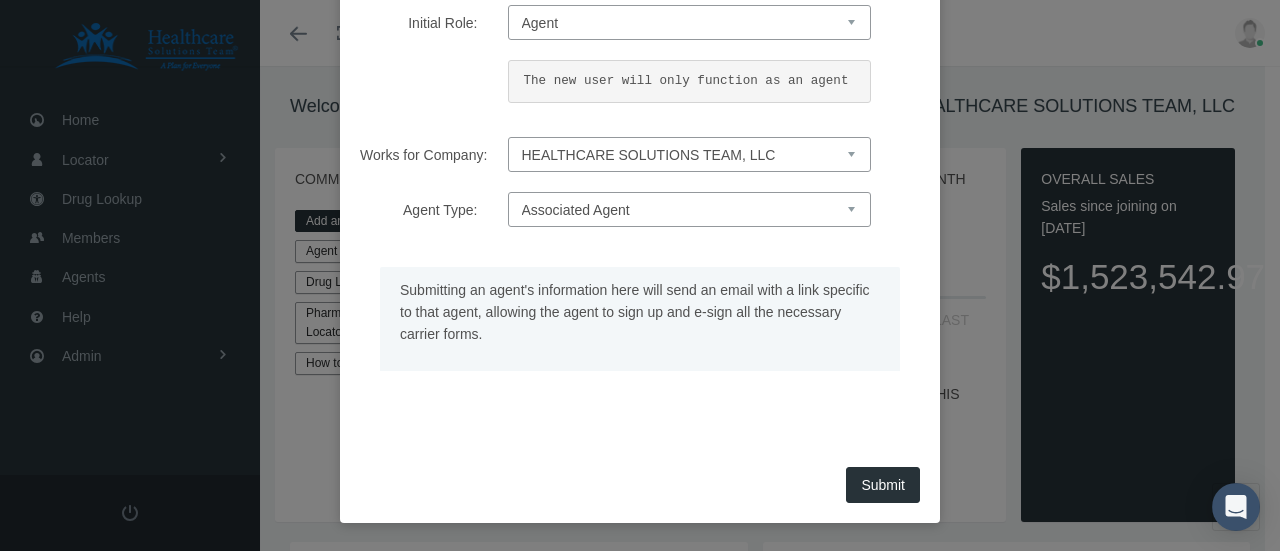 click on "Submit" at bounding box center (883, 485) 